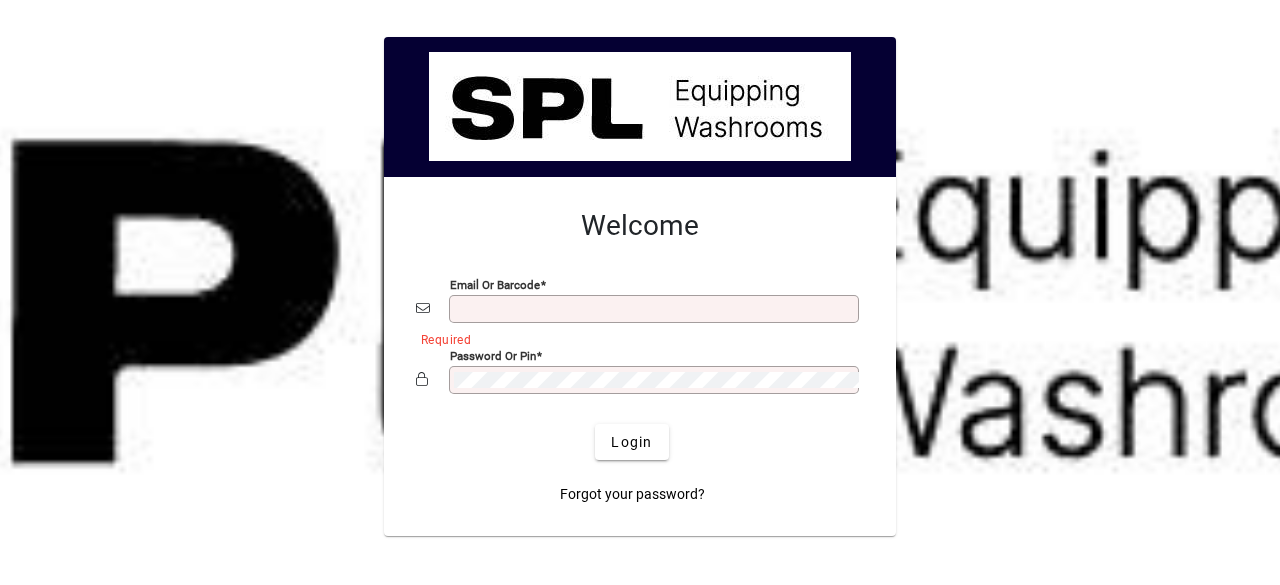 scroll, scrollTop: 0, scrollLeft: 0, axis: both 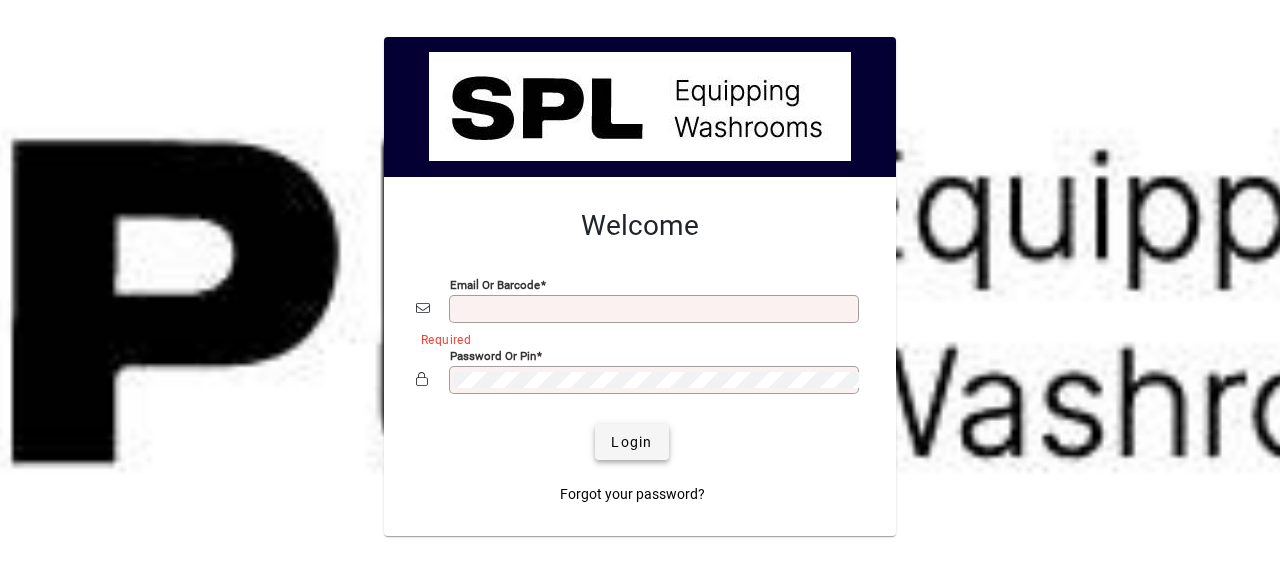 type on "**********" 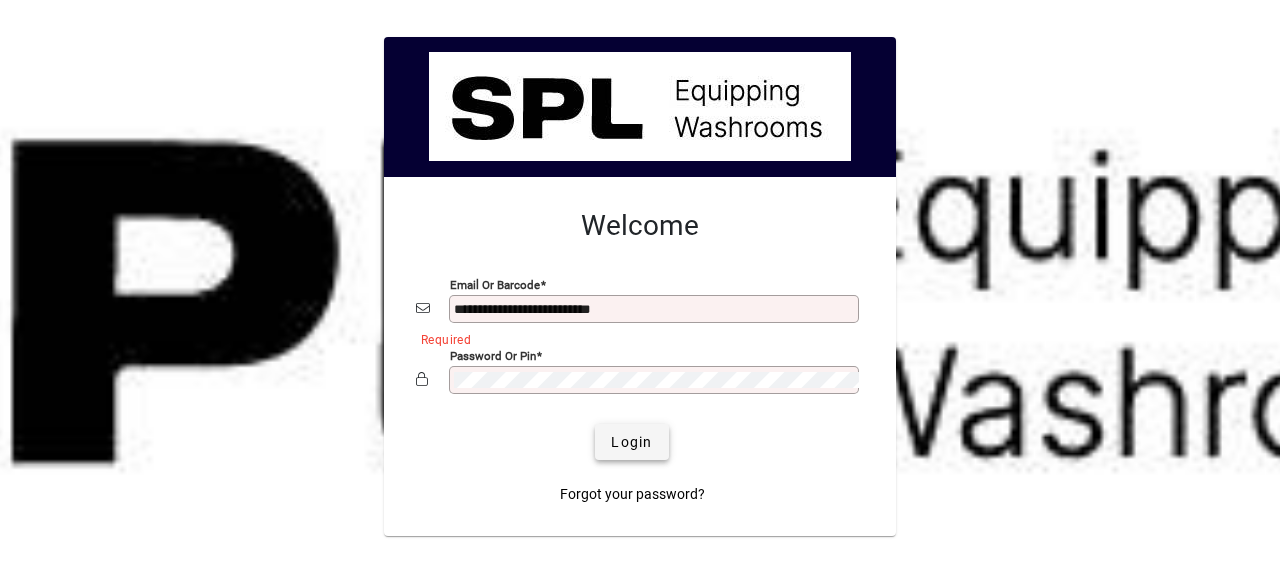 click on "Login" 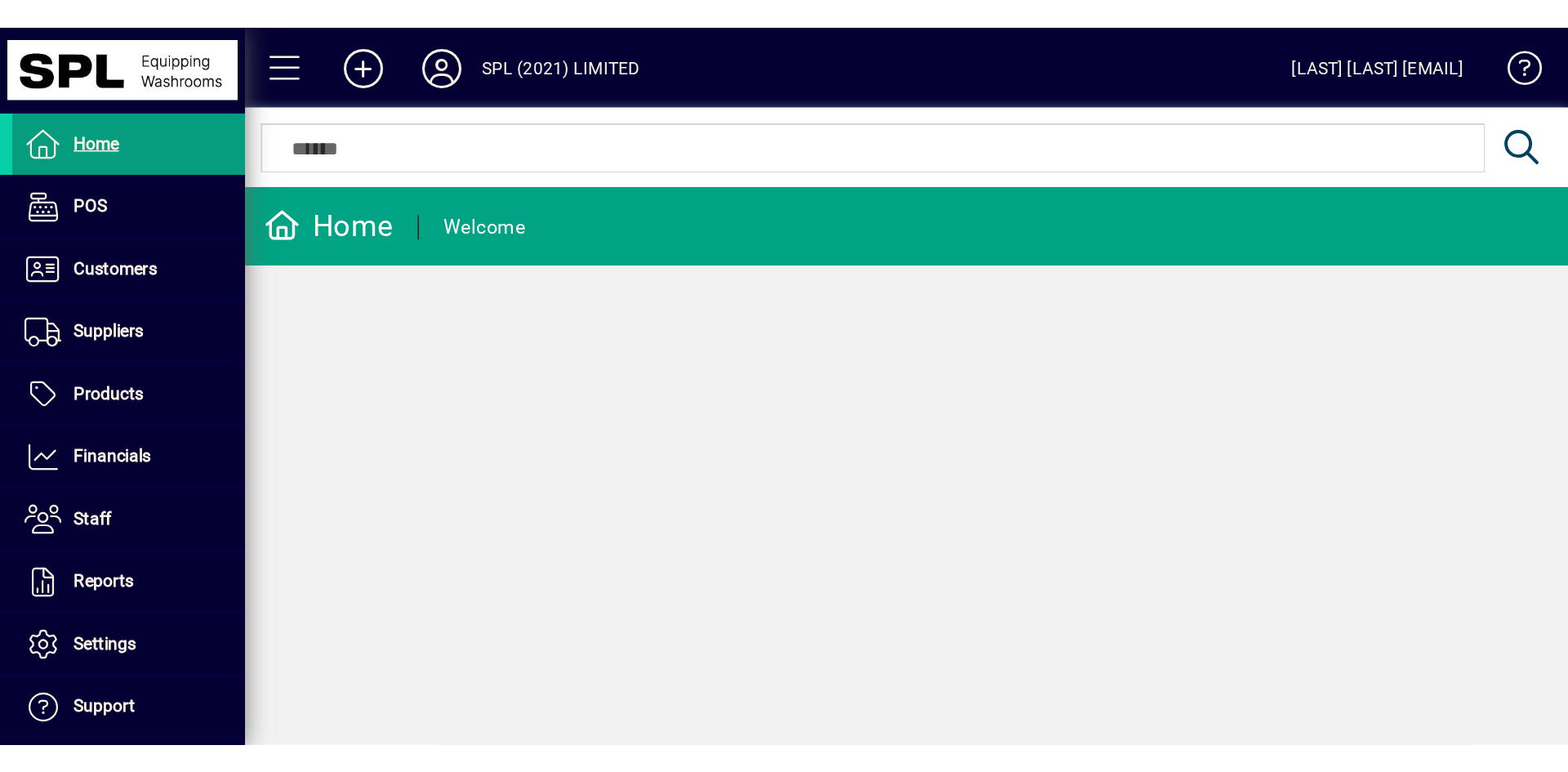 scroll, scrollTop: 0, scrollLeft: 0, axis: both 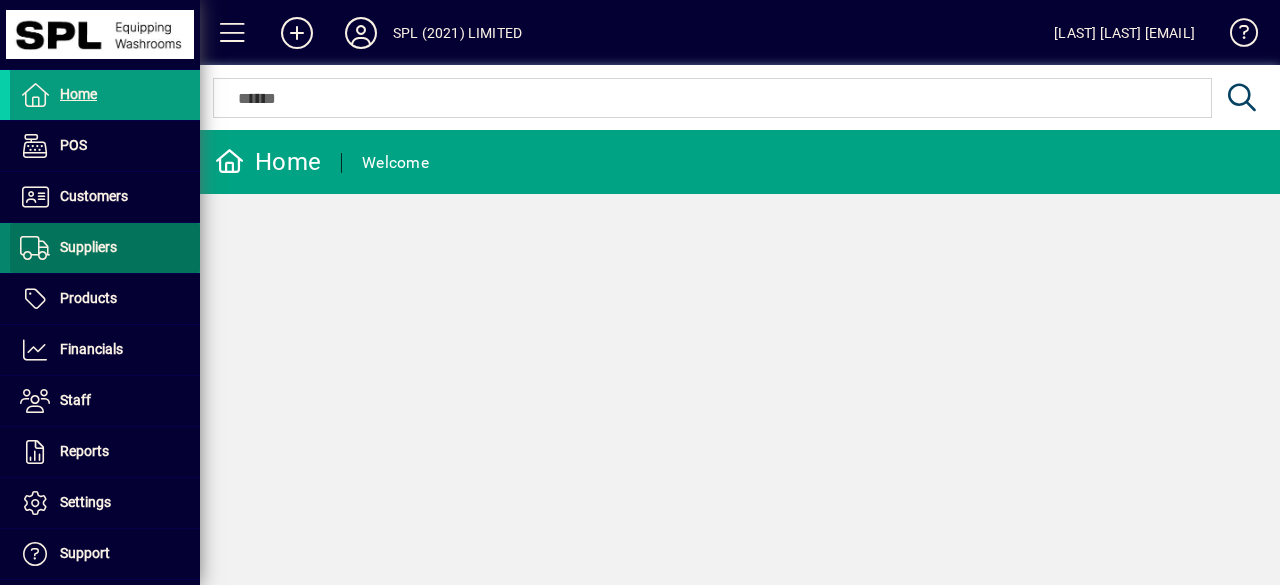 click on "Suppliers" at bounding box center (63, 248) 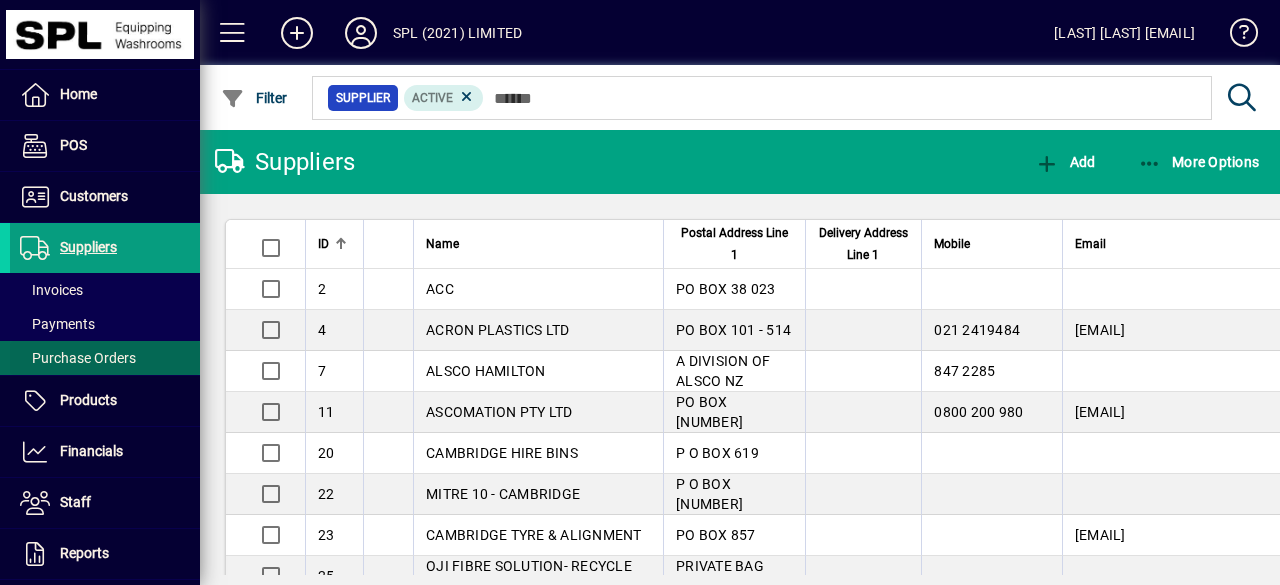 click on "Purchase Orders" at bounding box center (78, 358) 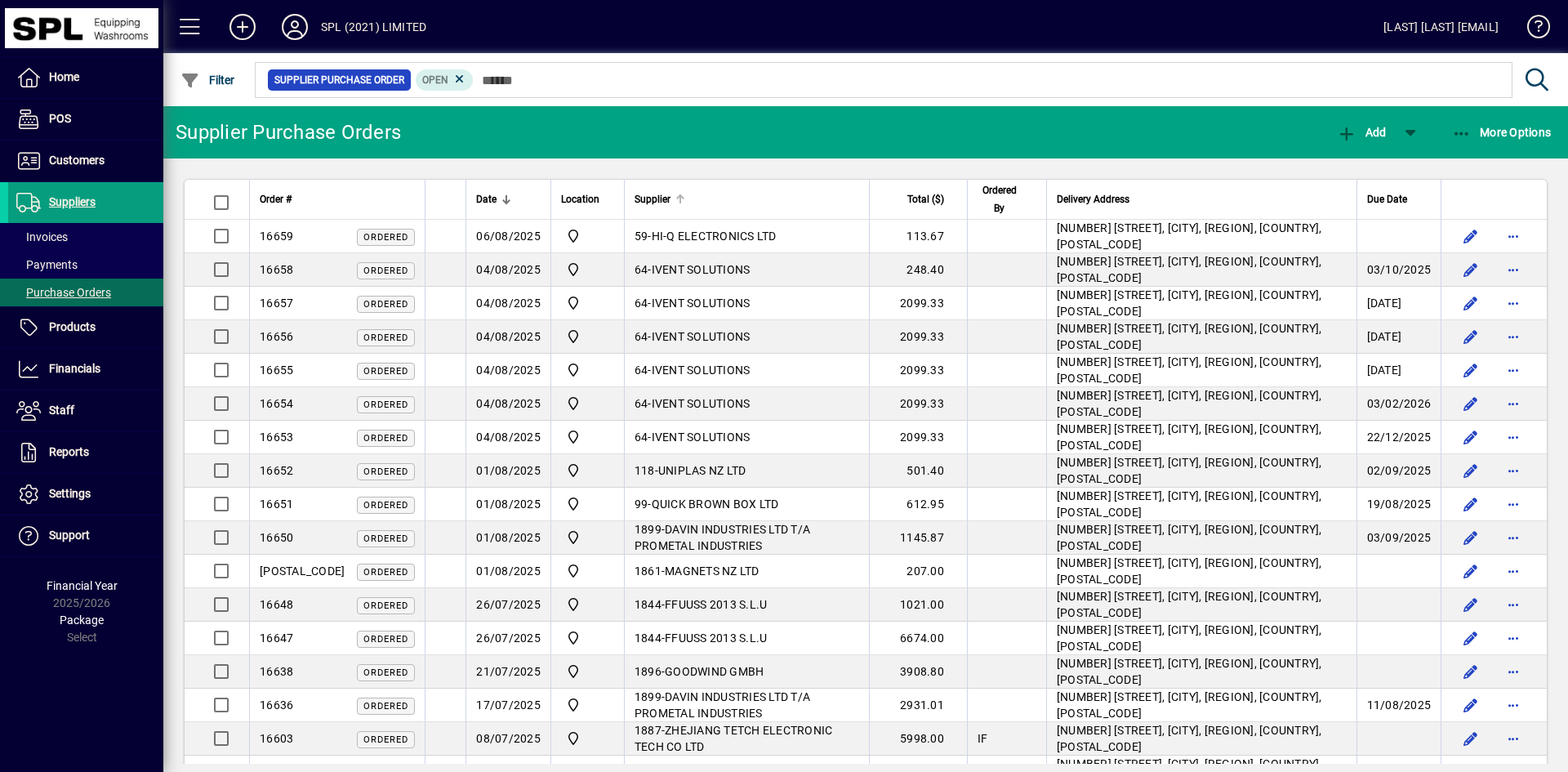 click at bounding box center (679, 195) 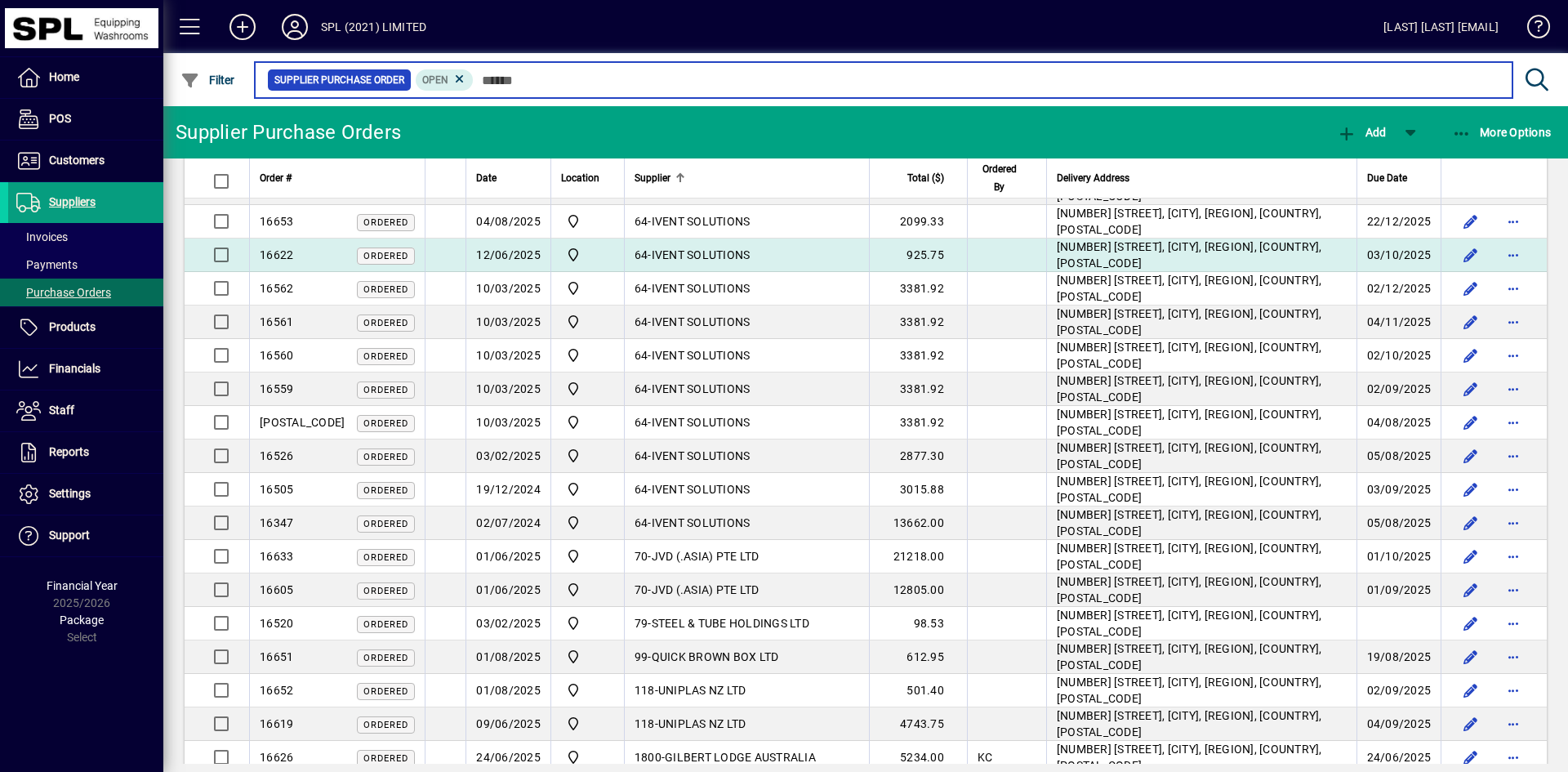 scroll, scrollTop: 245, scrollLeft: 0, axis: vertical 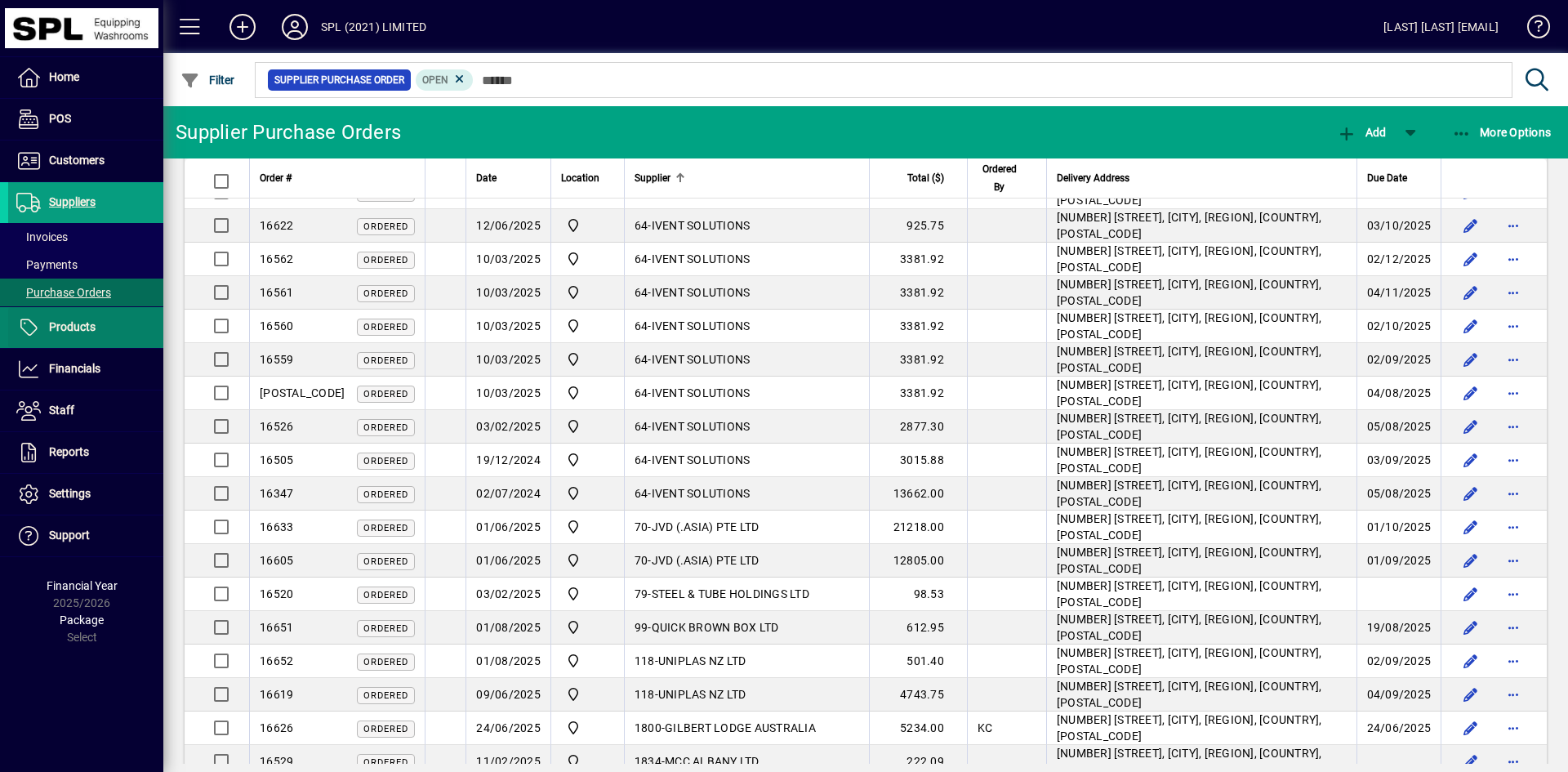 click on "Products" at bounding box center [72, 327] 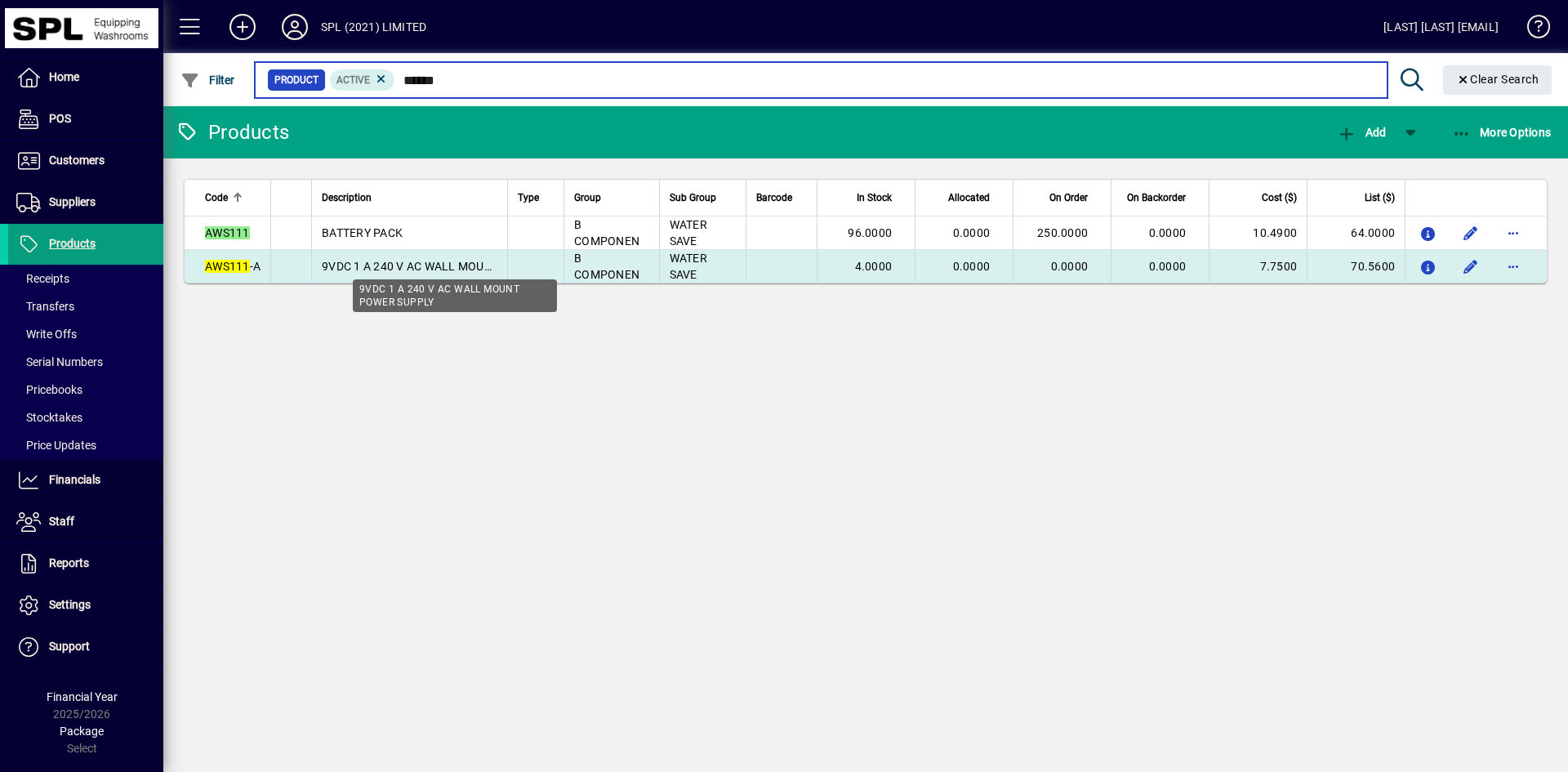 type on "******" 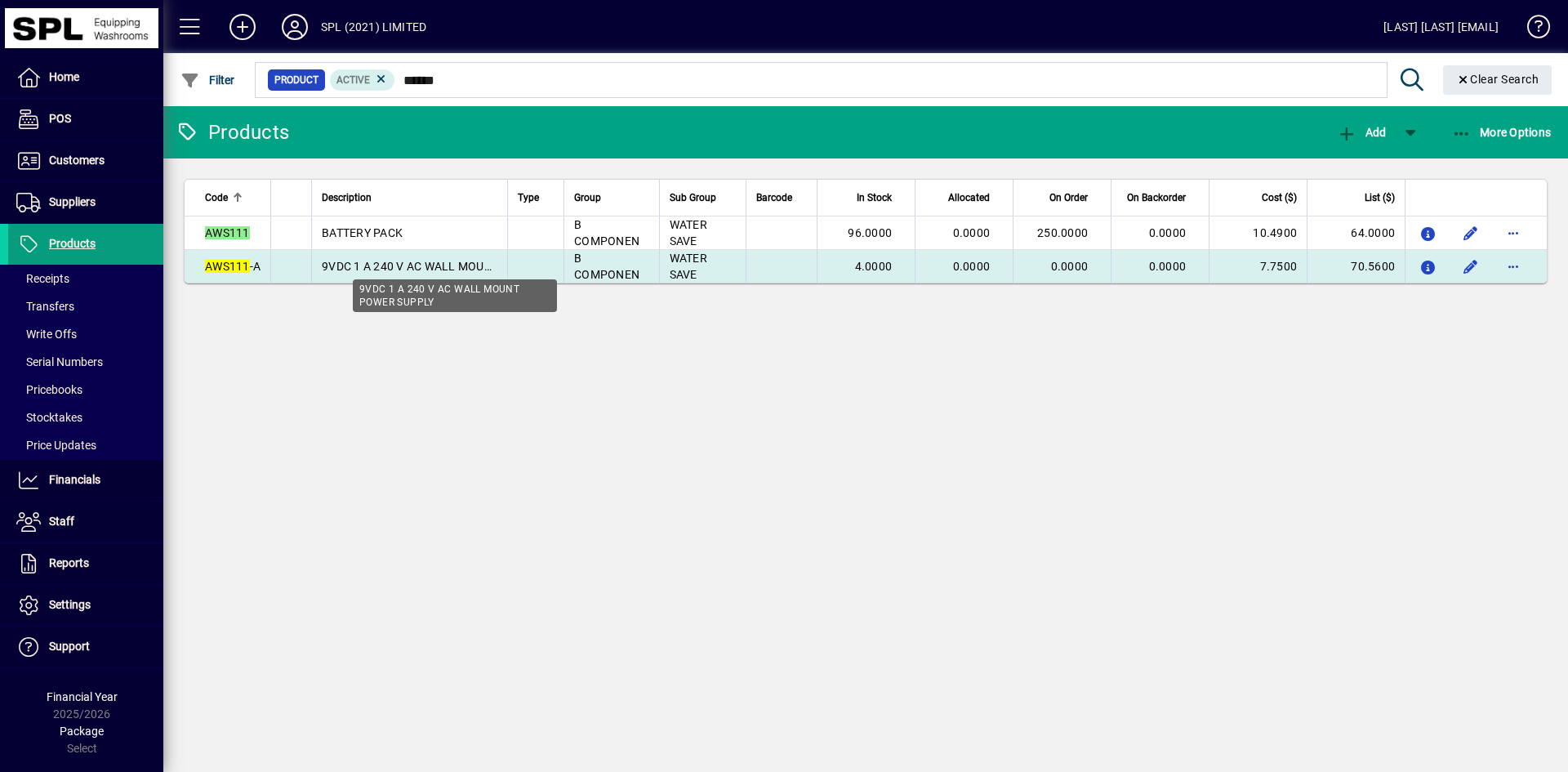 click on "9VDC 1 A 240 V AC WALL MOUNT POWER SUPPLY" at bounding box center [453, 266] 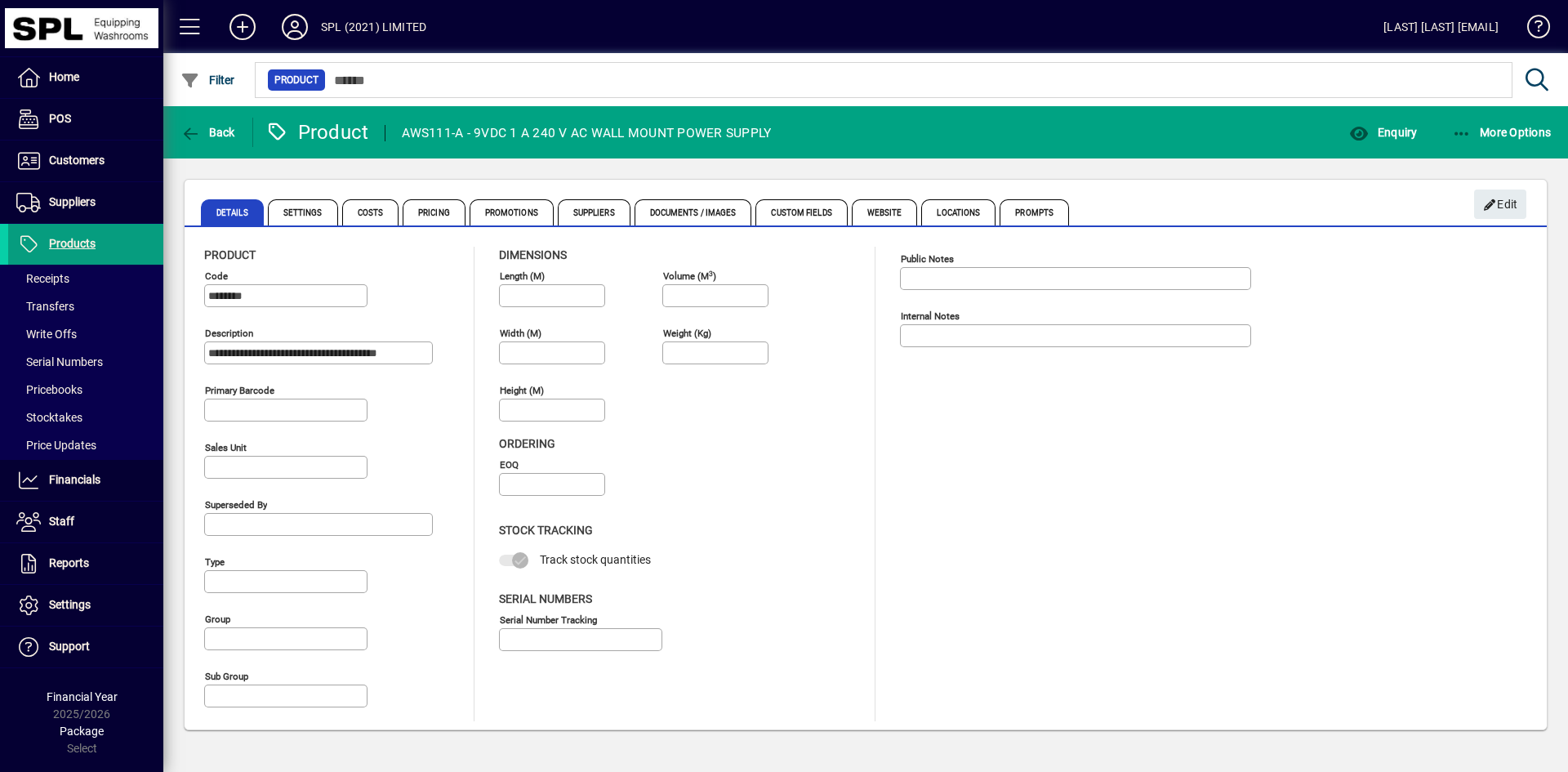 type on "**********" 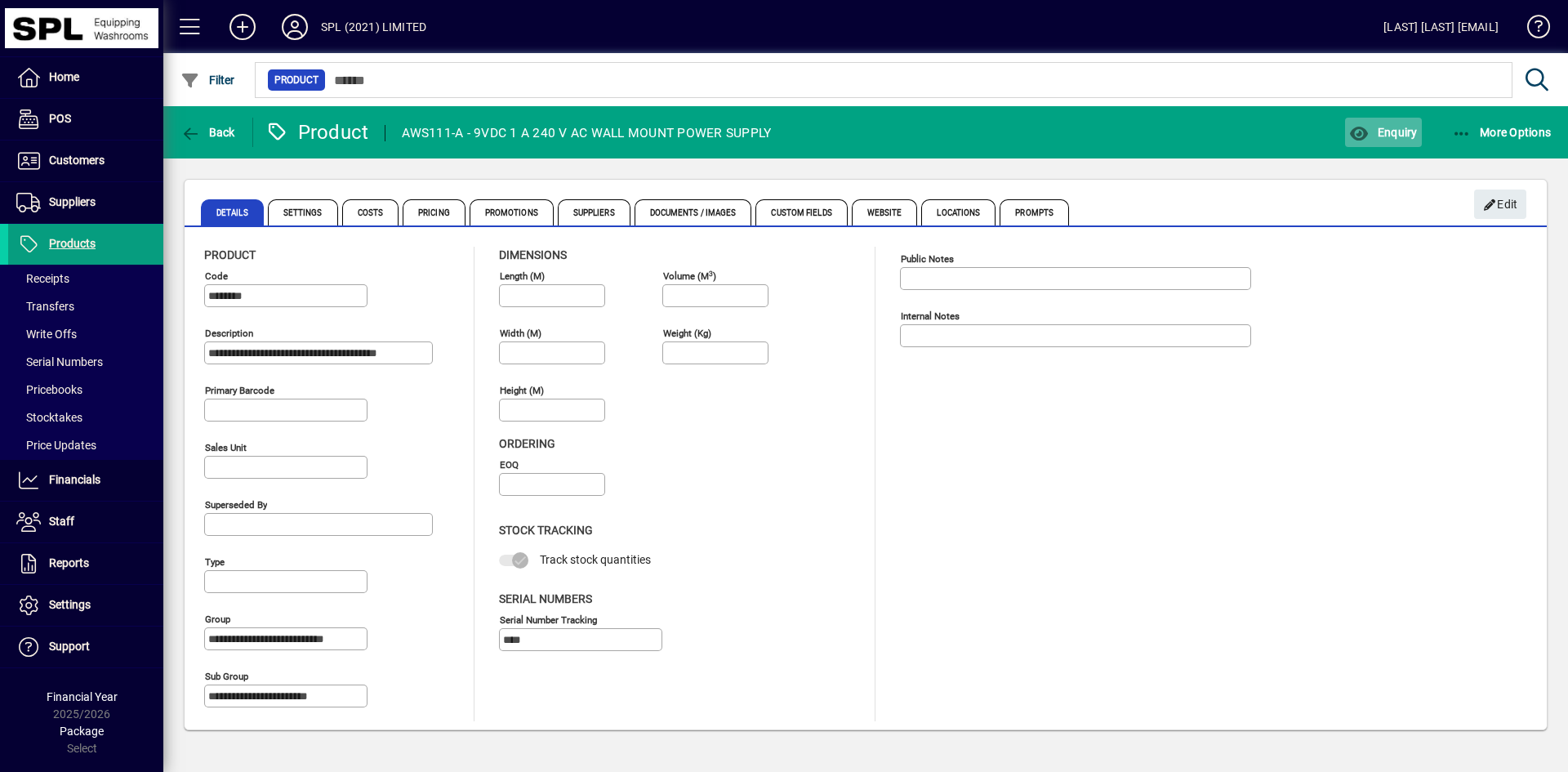 click 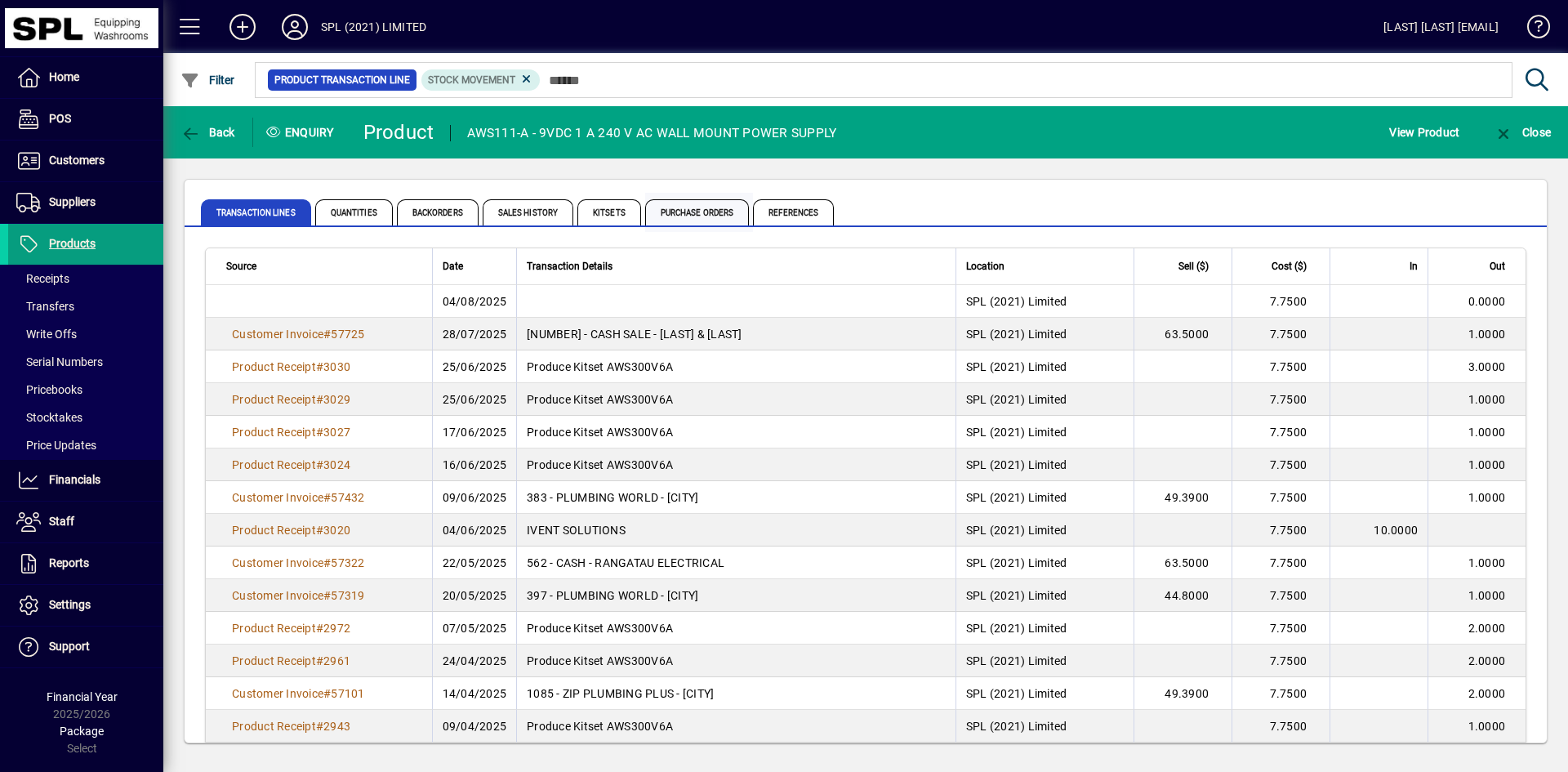 click on "Purchase Orders" at bounding box center (697, 212) 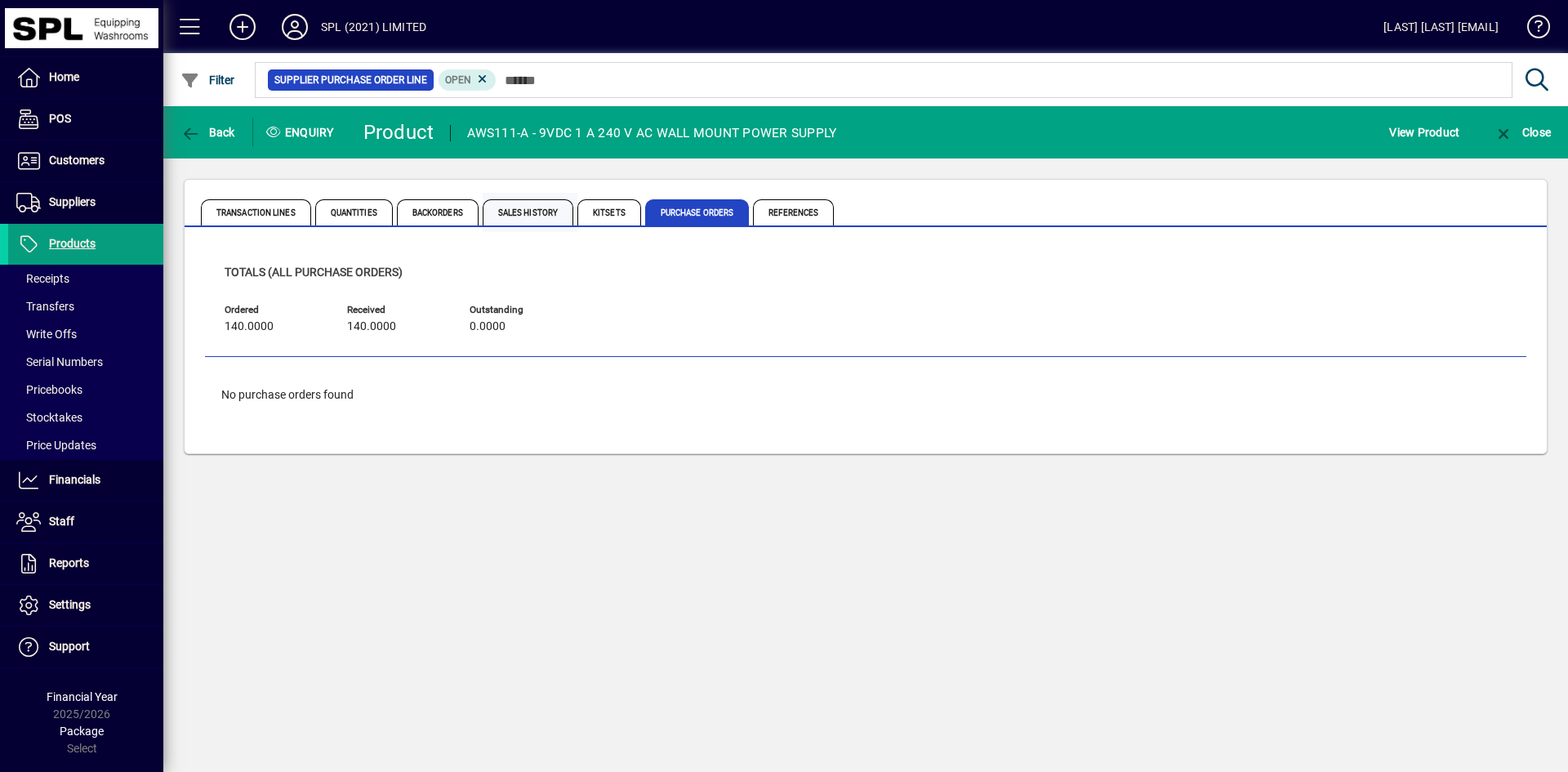 click on "Sales History" at bounding box center (528, 212) 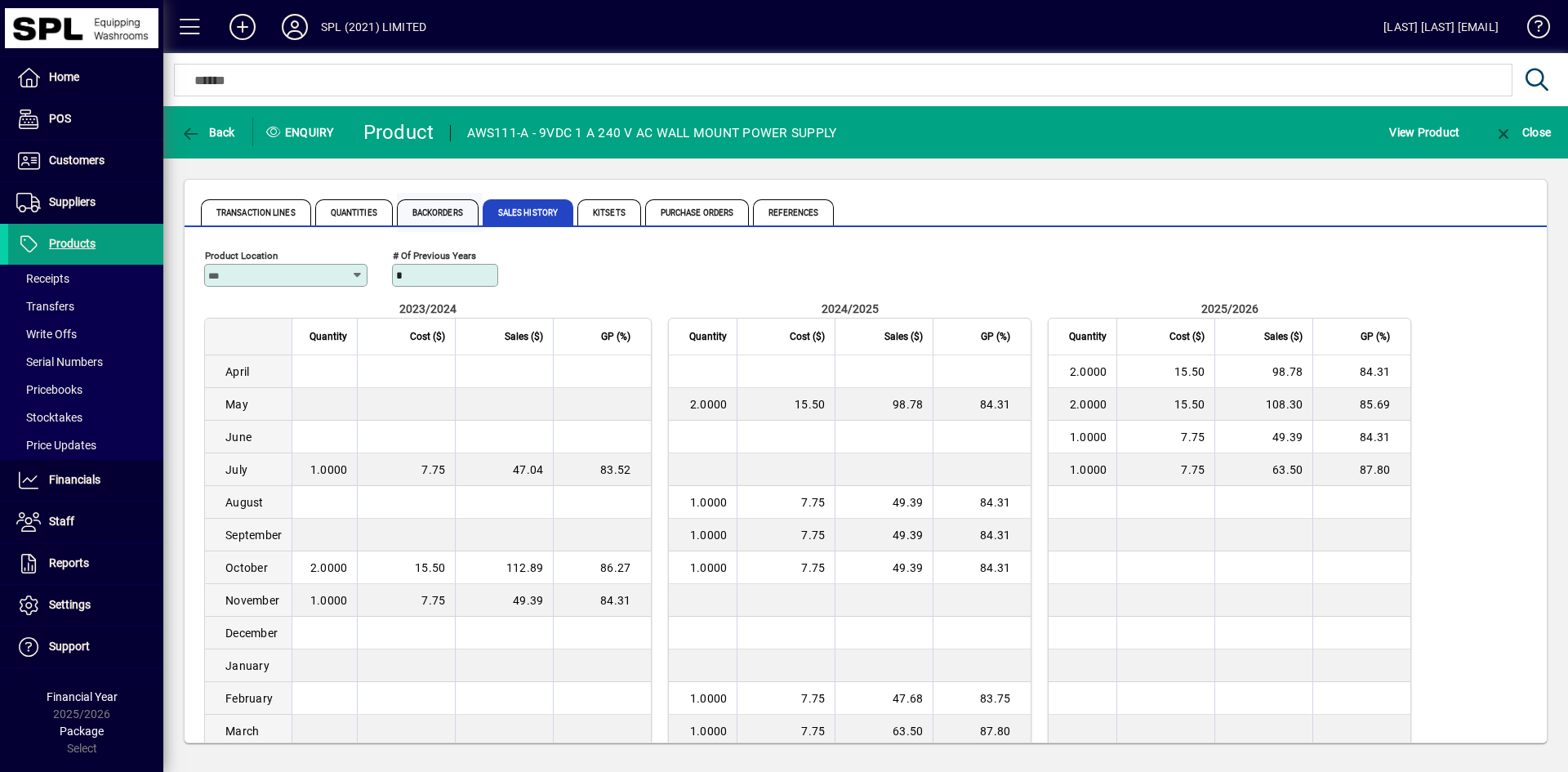 click on "Backorders" at bounding box center (438, 212) 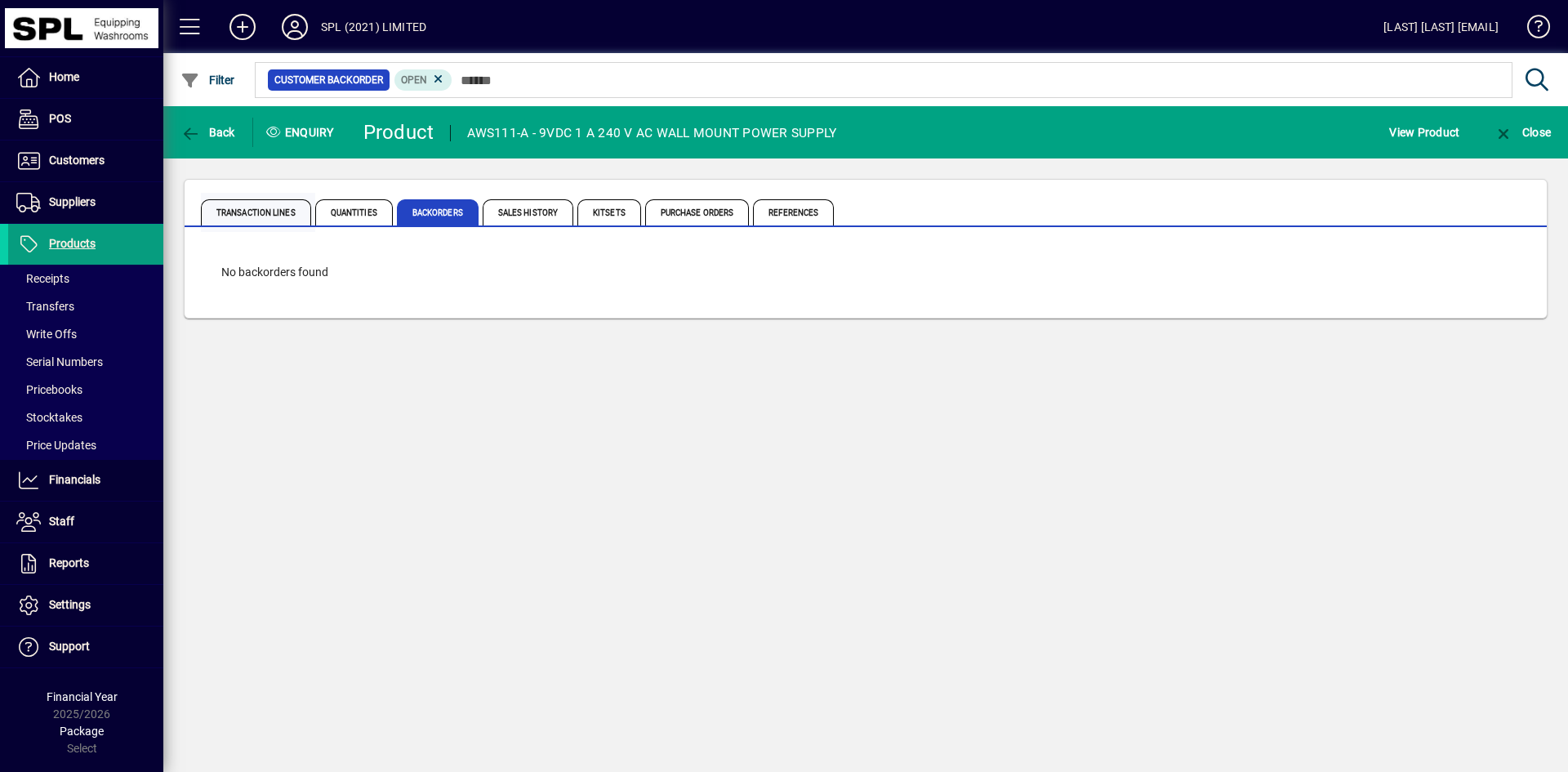 click on "Transaction Lines" at bounding box center (256, 212) 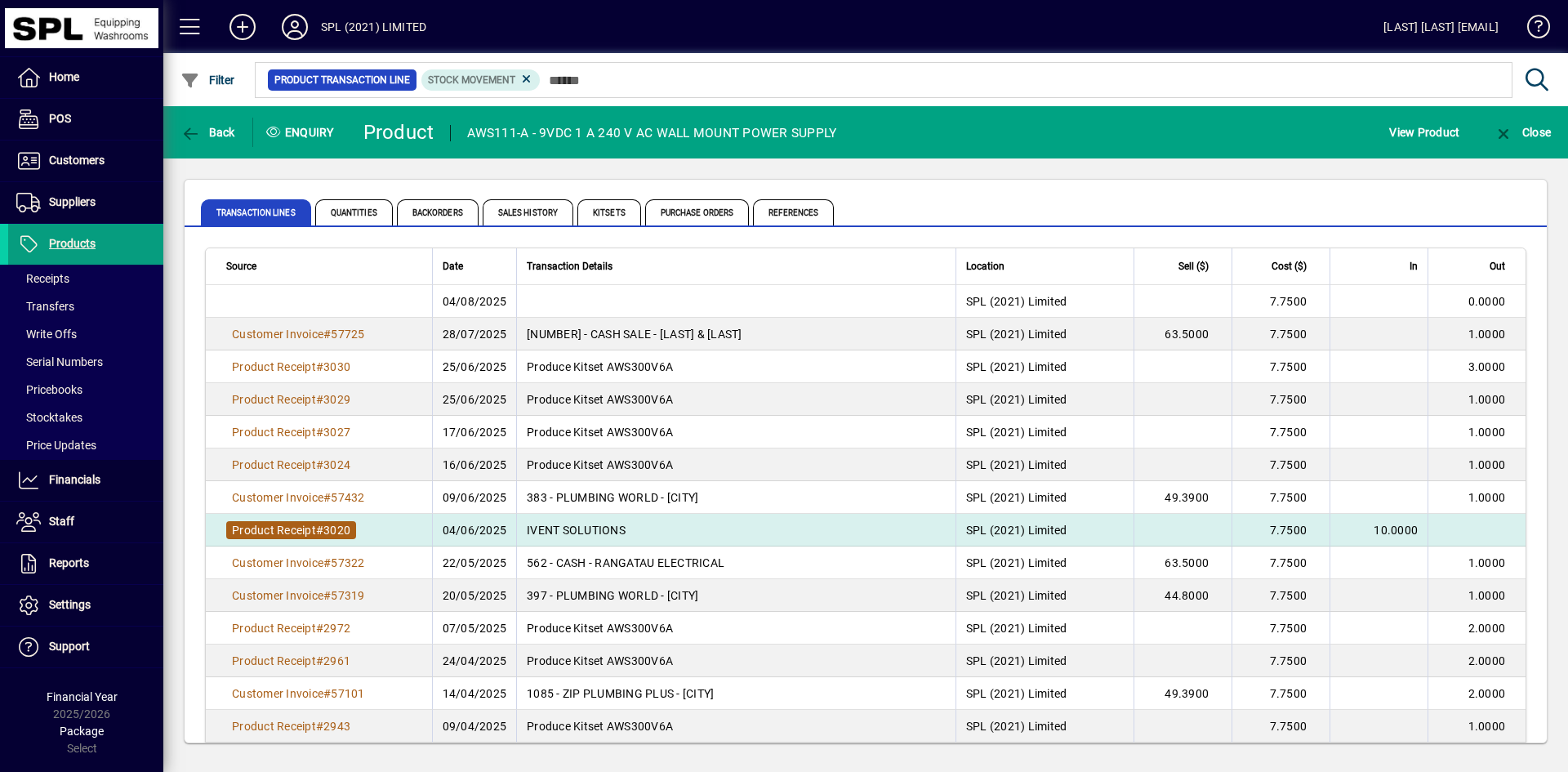 click on "3020" at bounding box center [336, 530] 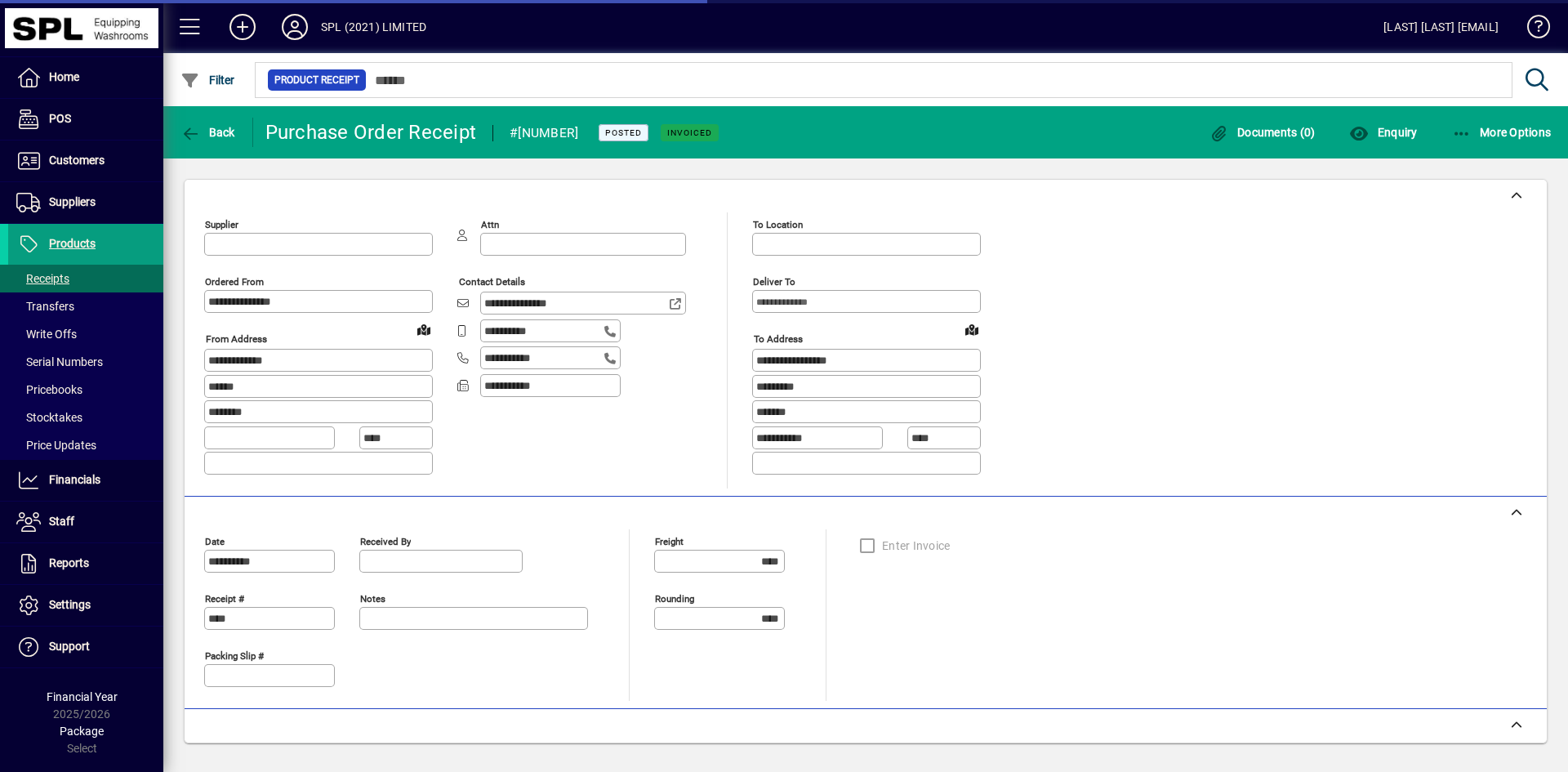 type on "**********" 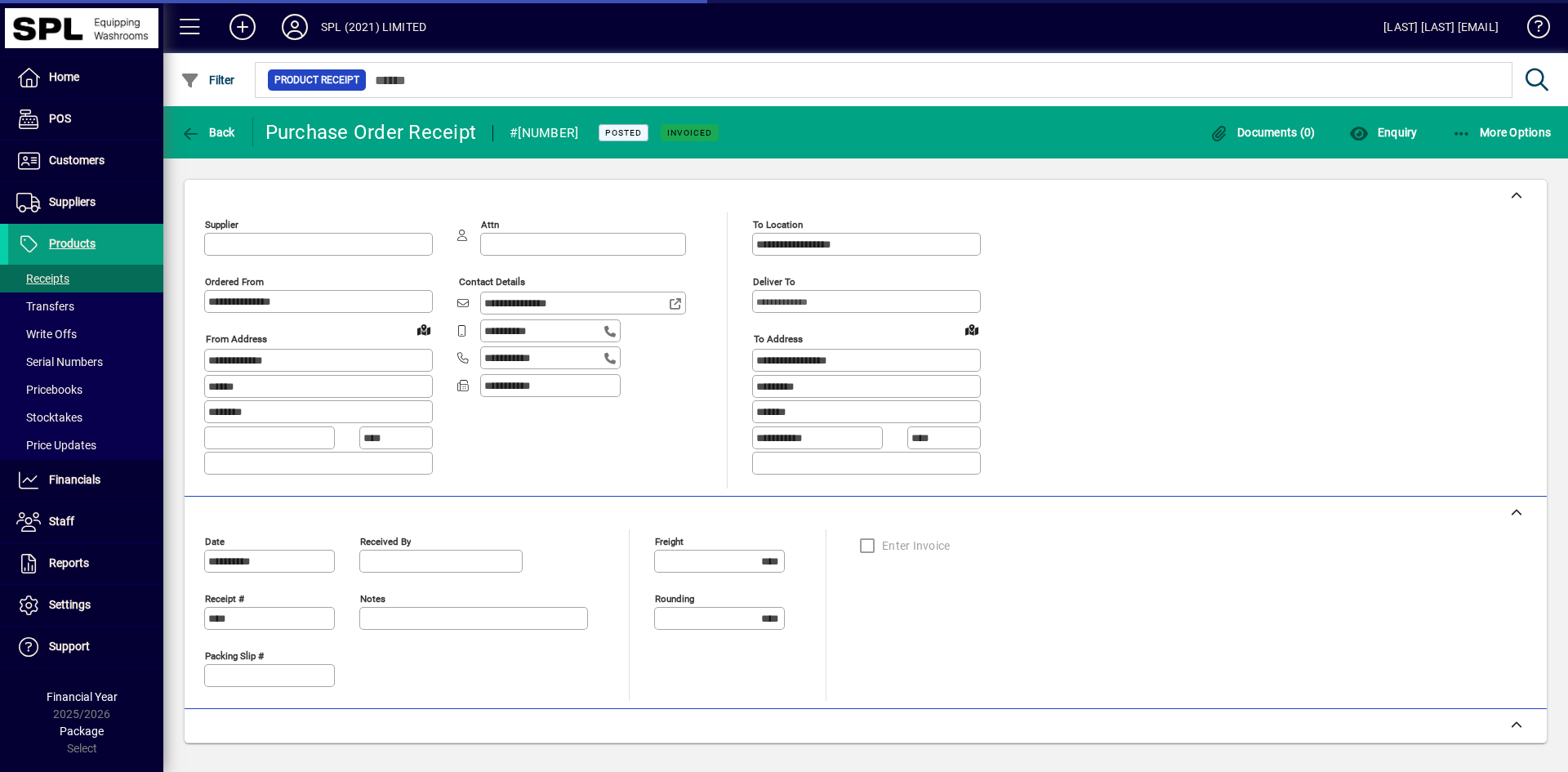type on "**********" 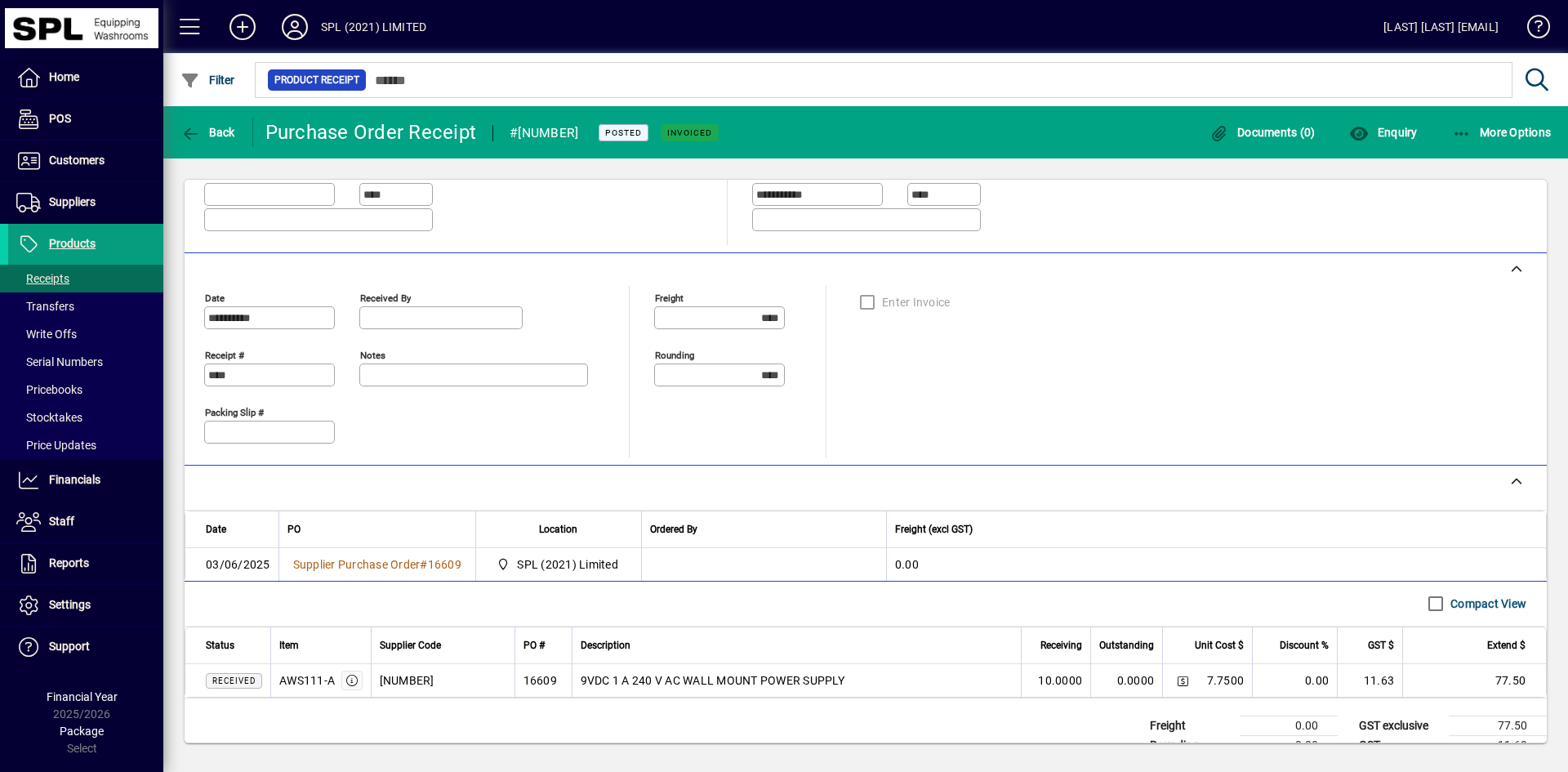 scroll, scrollTop: 245, scrollLeft: 0, axis: vertical 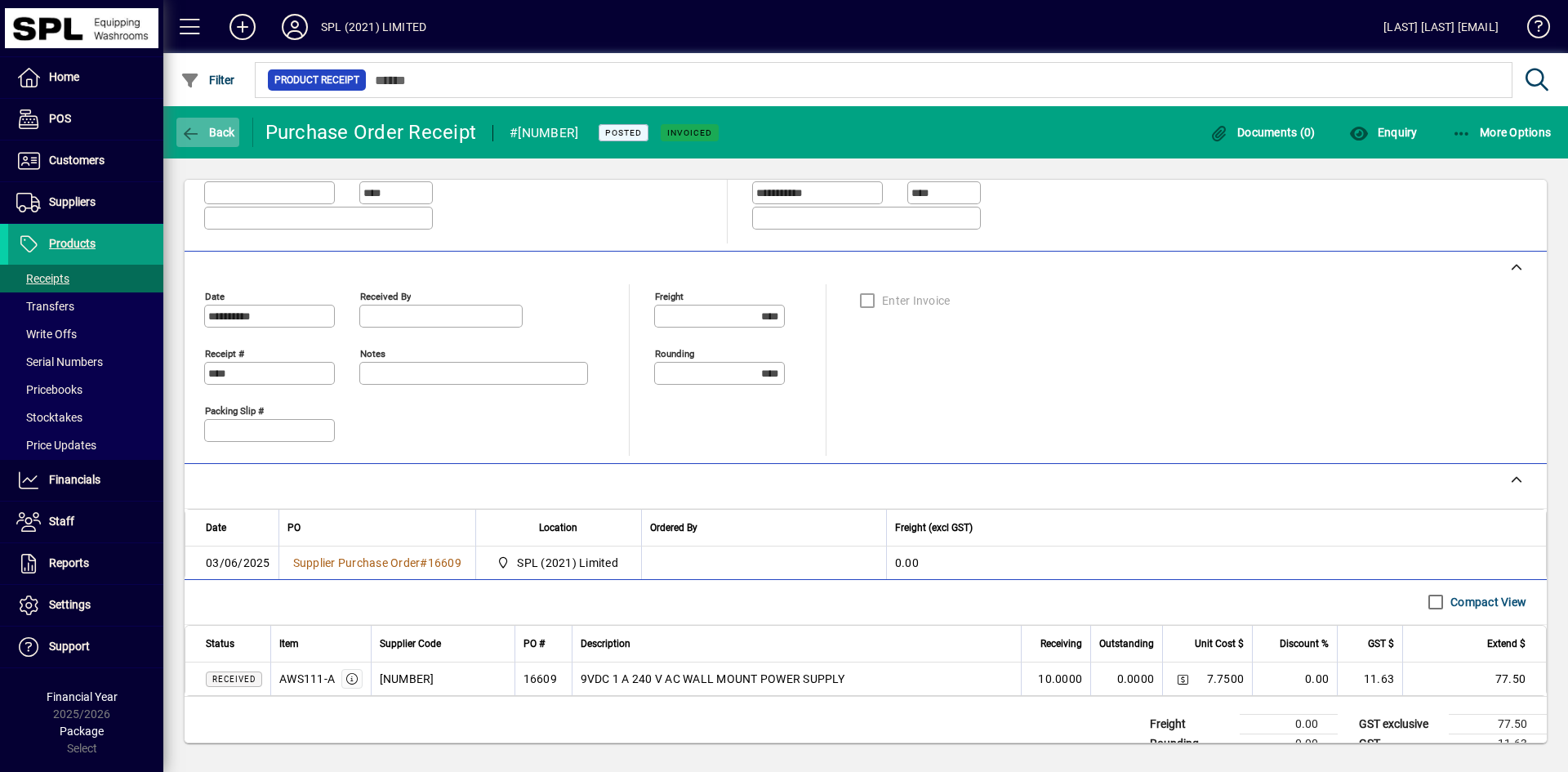 click on "Back" 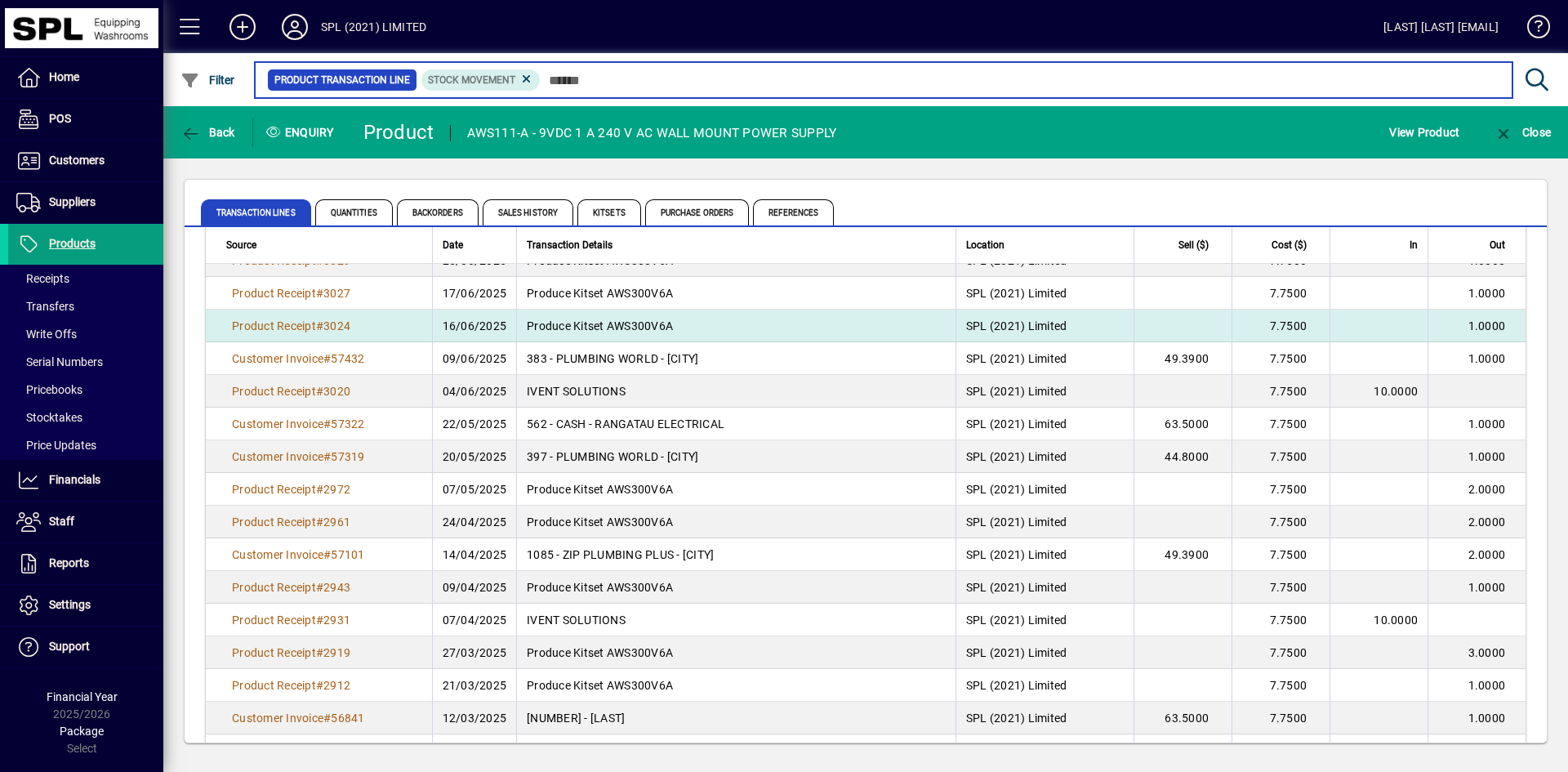 scroll, scrollTop: 163, scrollLeft: 0, axis: vertical 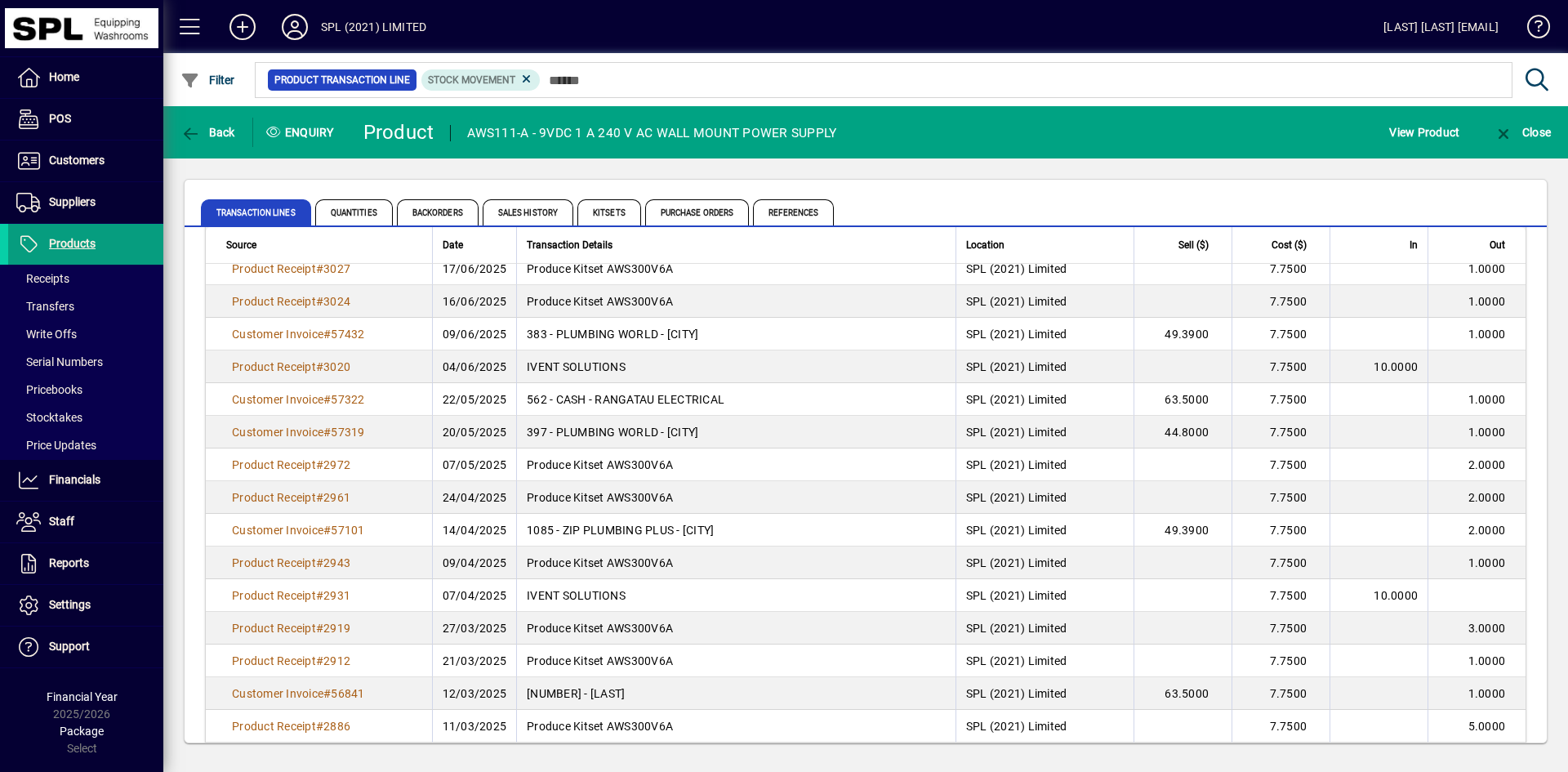 click on "2931" at bounding box center [336, 596] 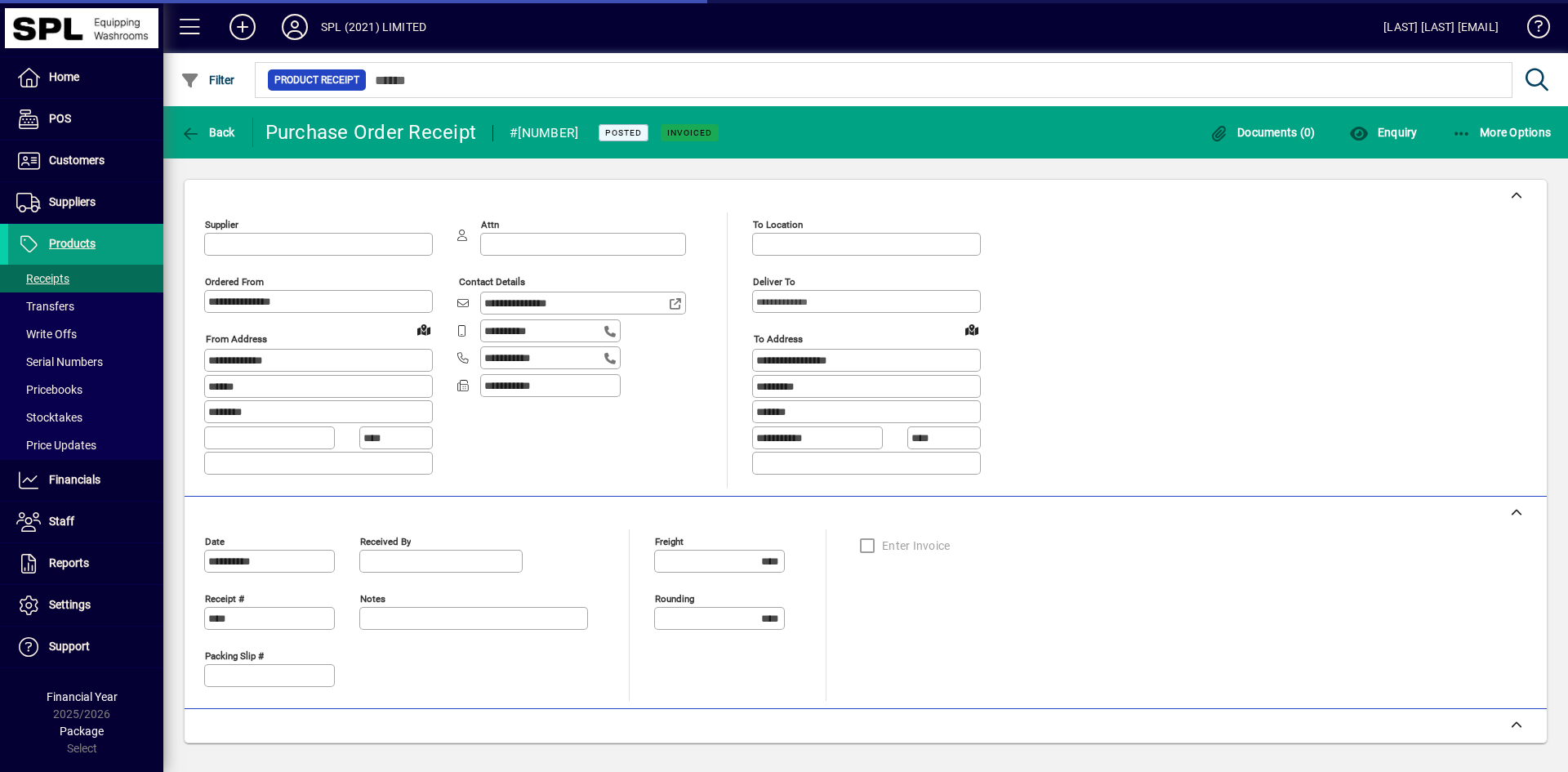 type on "**********" 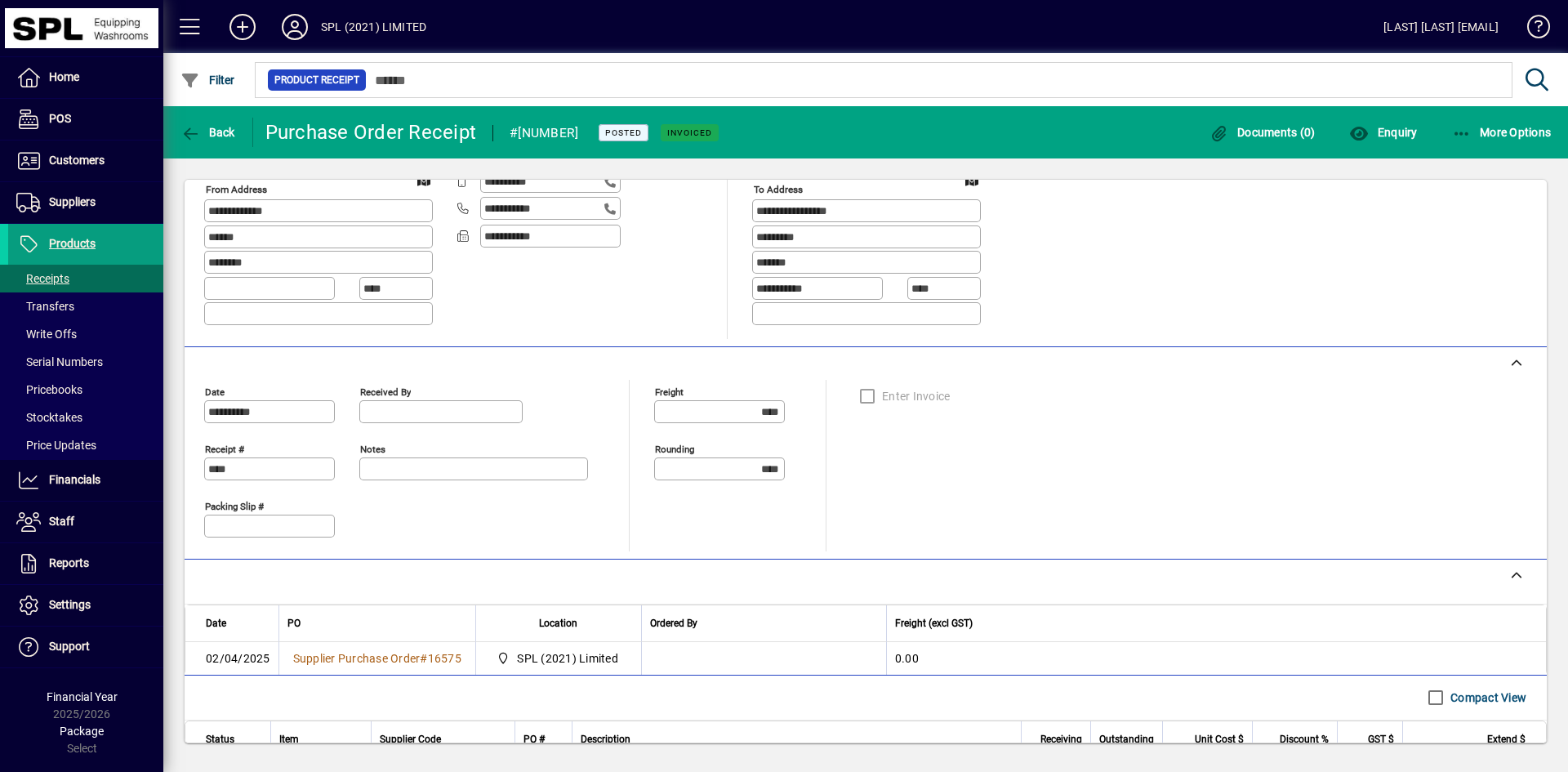 scroll, scrollTop: 163, scrollLeft: 0, axis: vertical 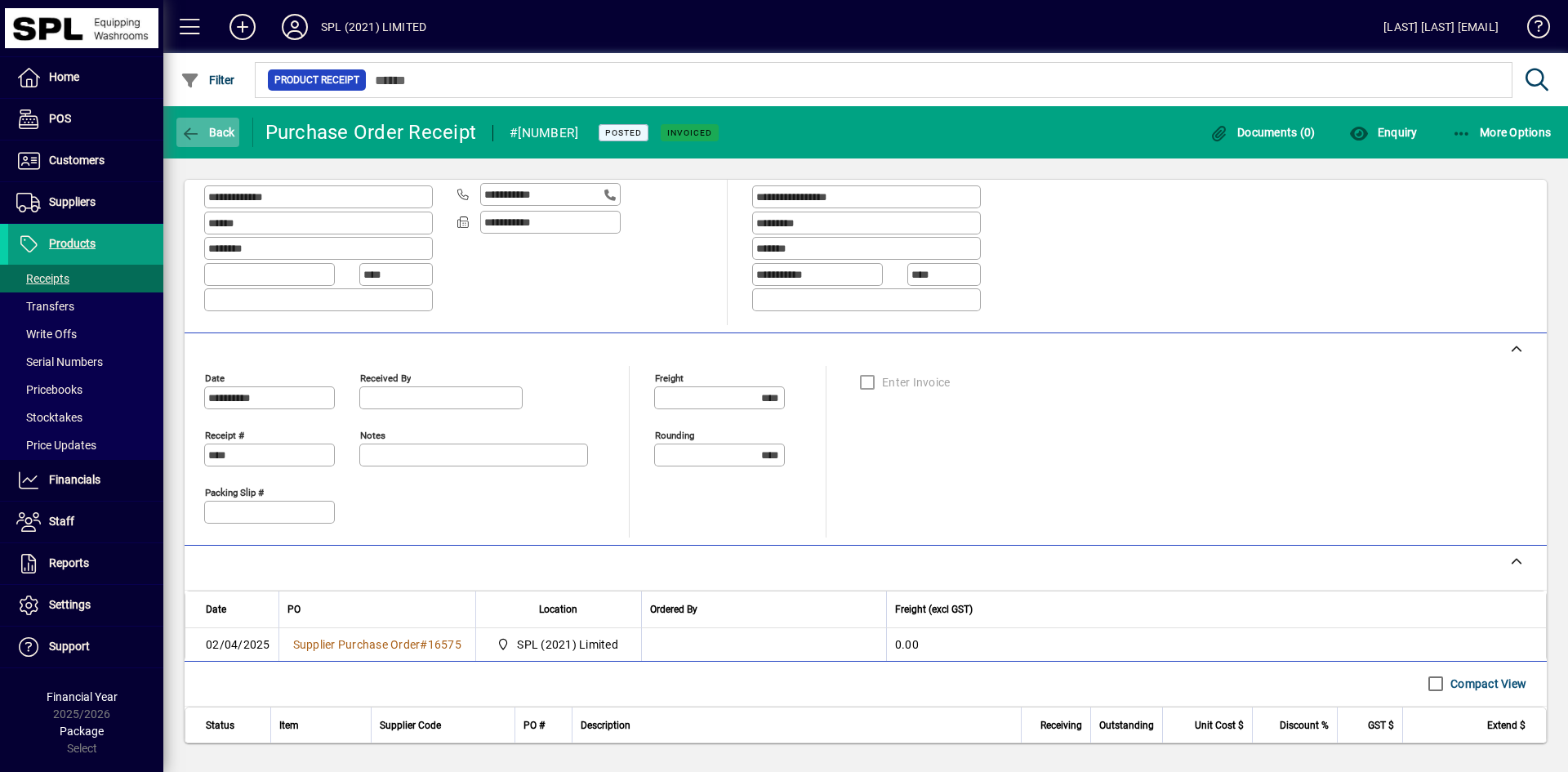 click 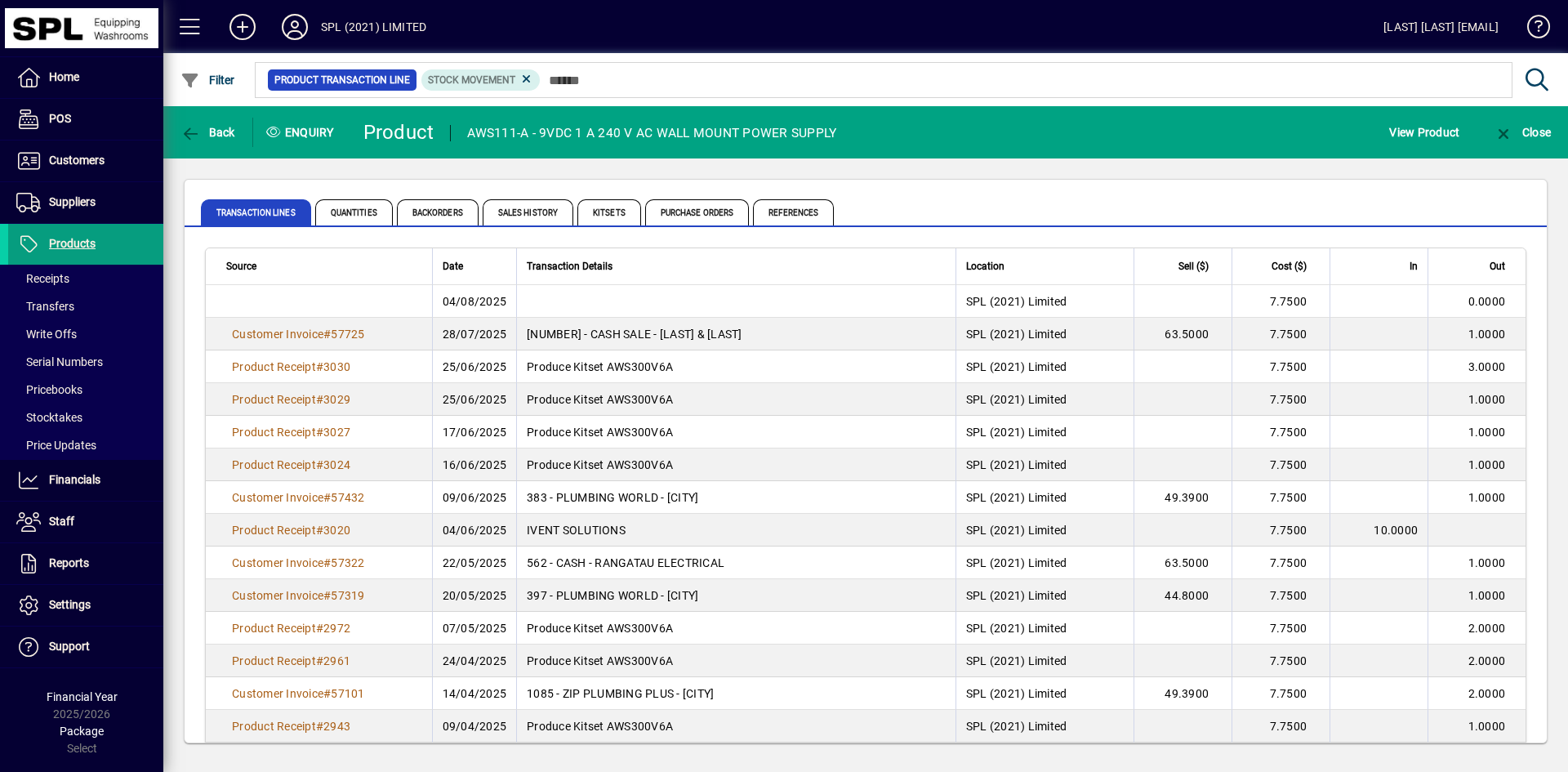 click on "SPL (2021) LIMITED" 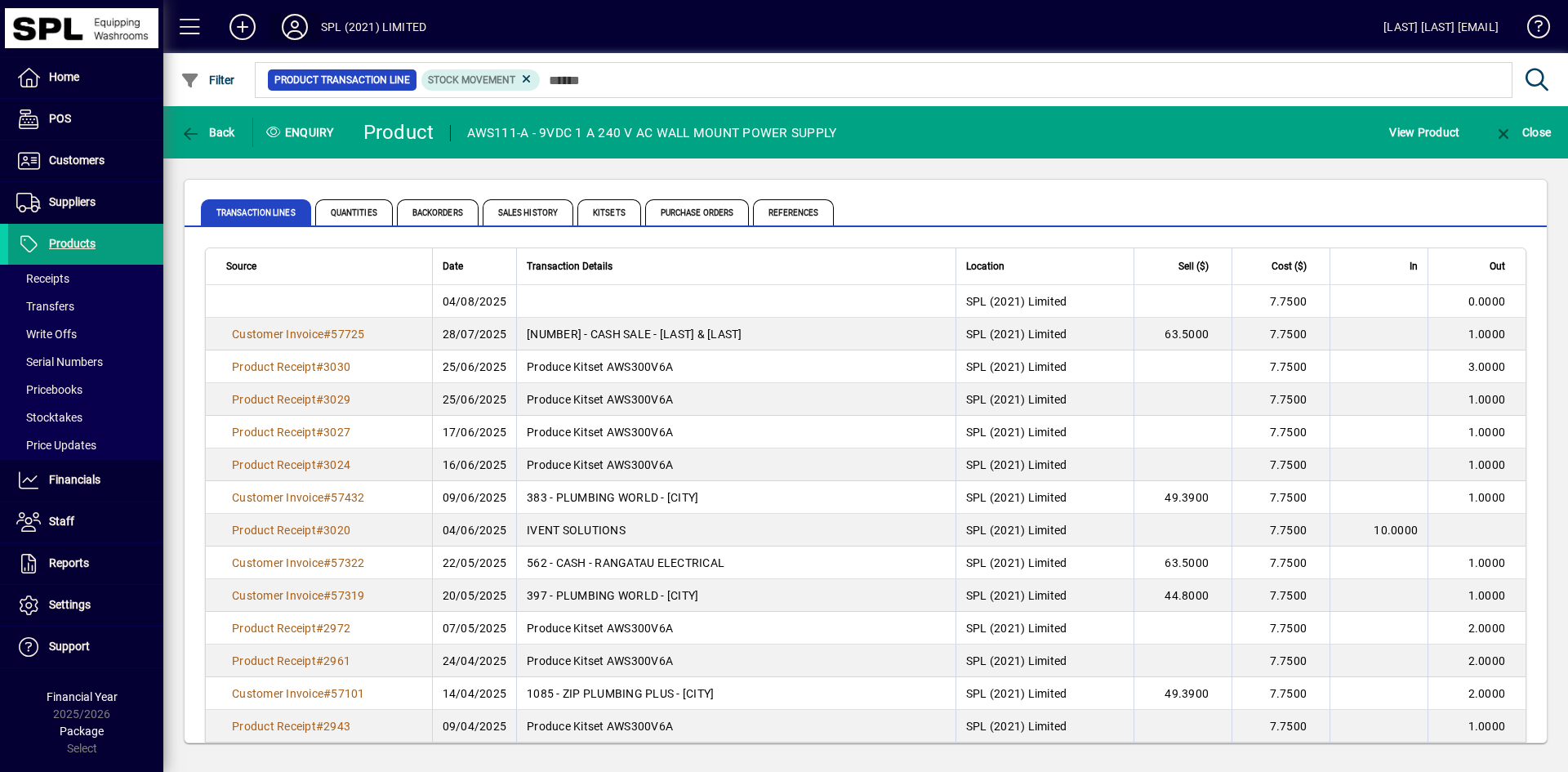 click 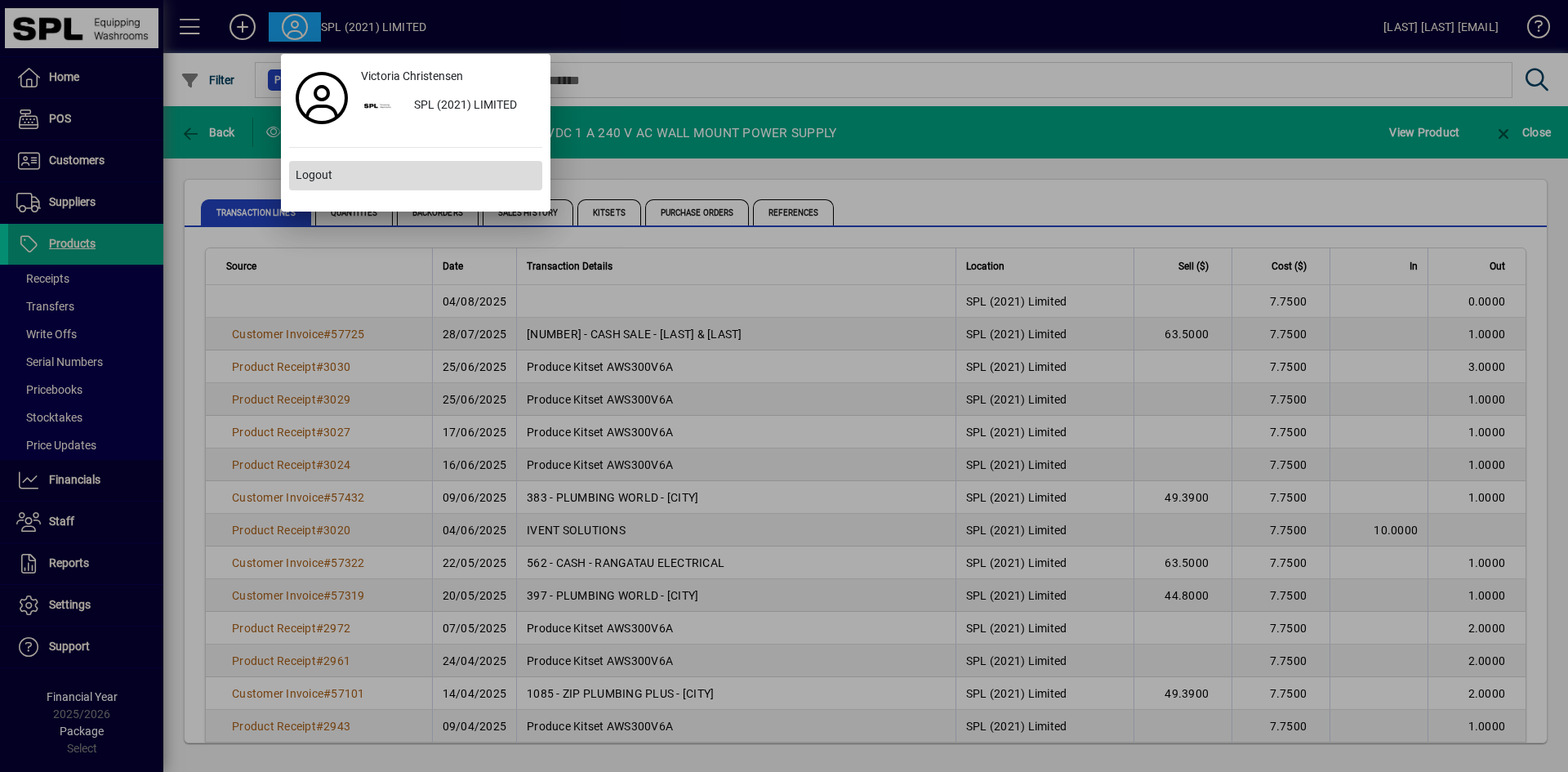 click on "Logout" at bounding box center [314, 175] 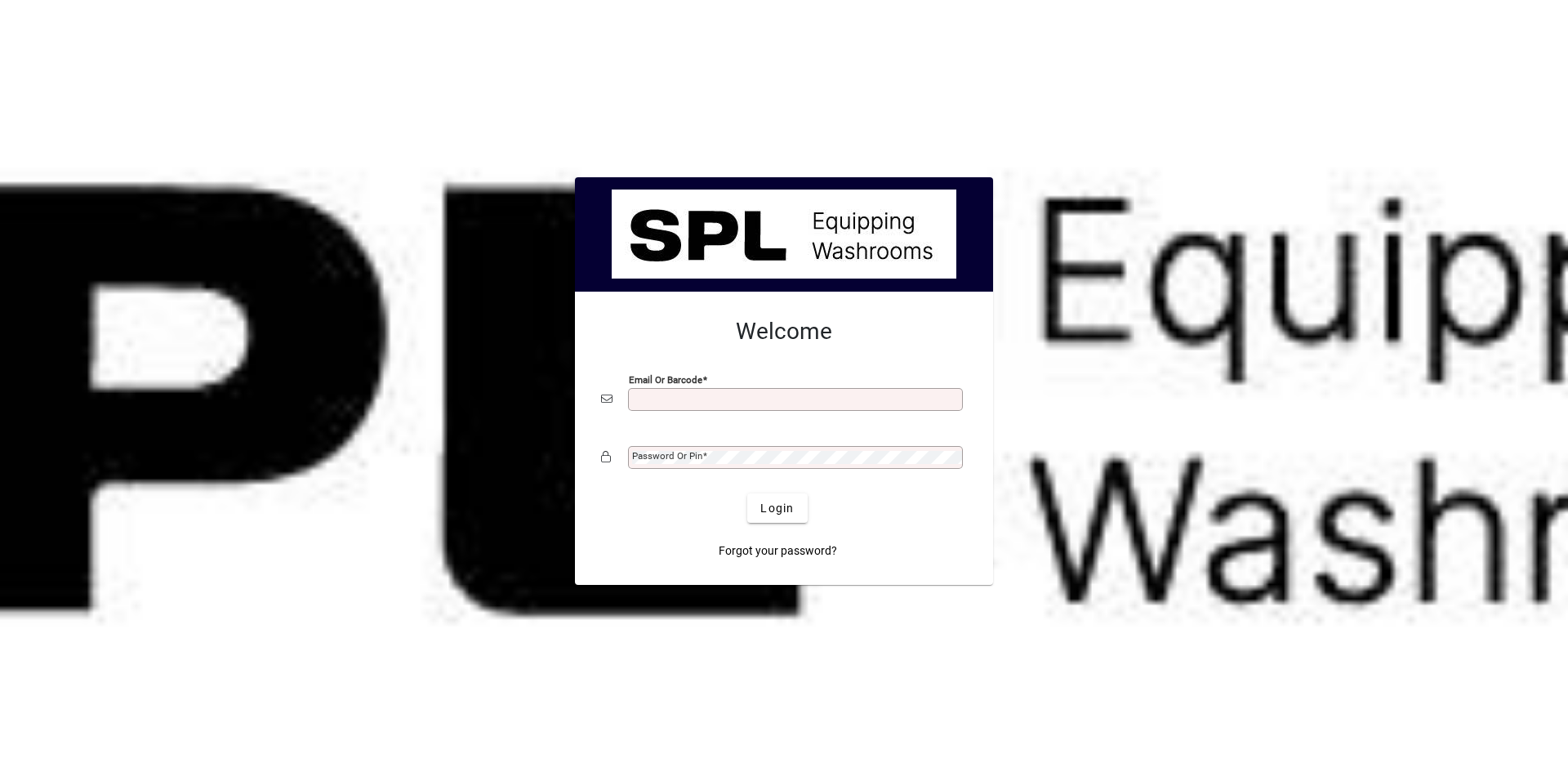 scroll, scrollTop: 0, scrollLeft: 0, axis: both 